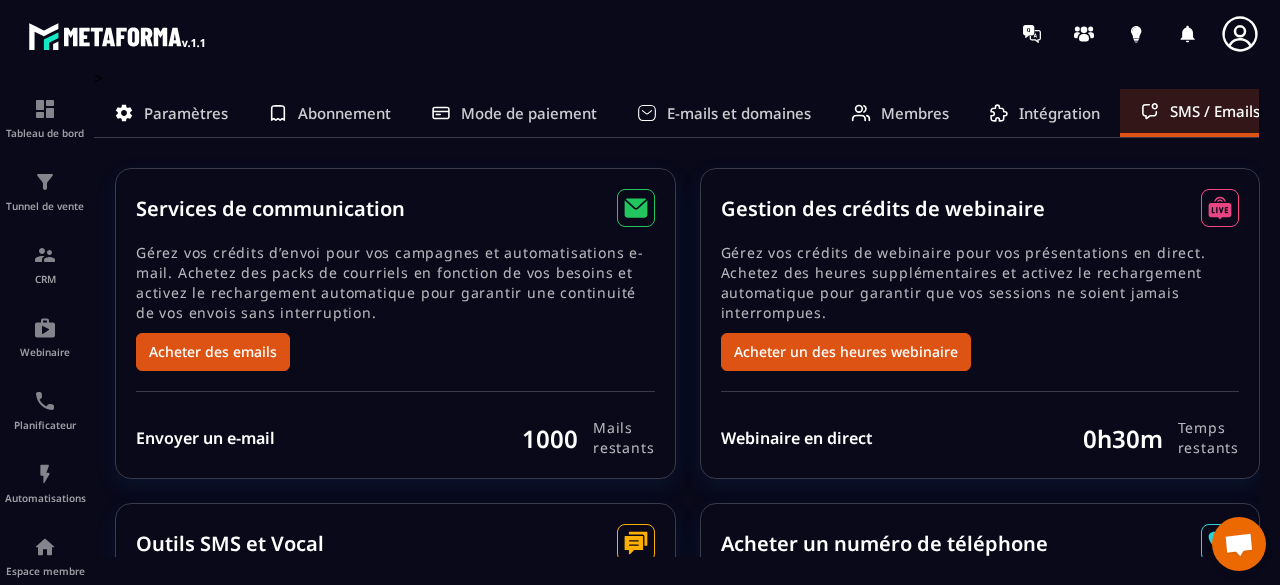 scroll, scrollTop: 0, scrollLeft: 0, axis: both 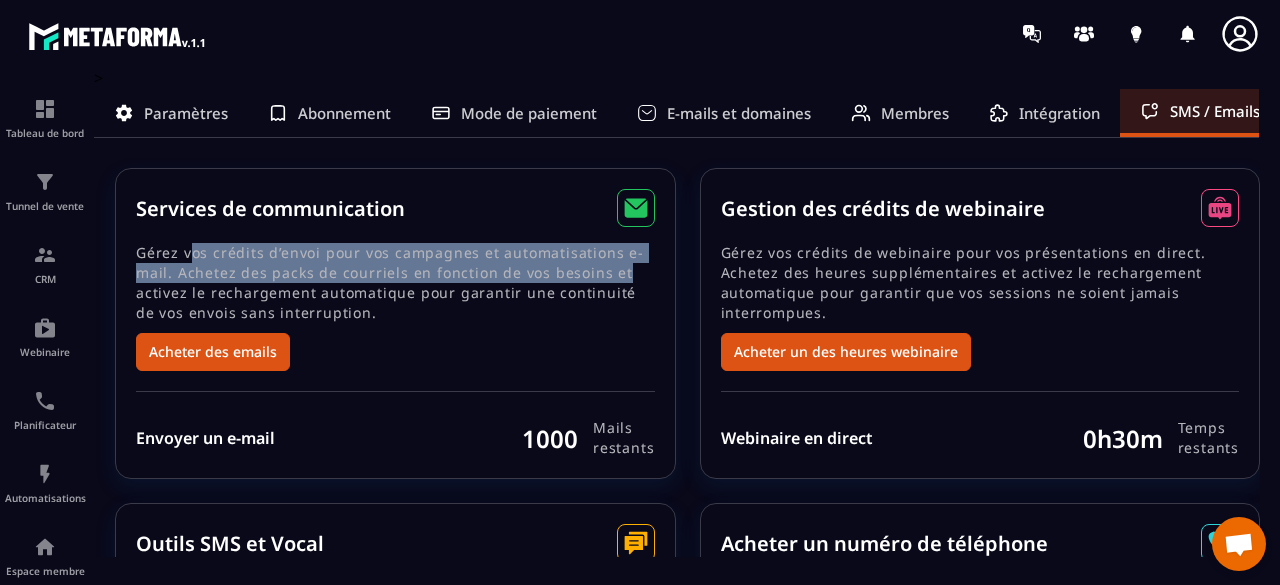drag, startPoint x: 188, startPoint y: 255, endPoint x: 619, endPoint y: 271, distance: 431.29688 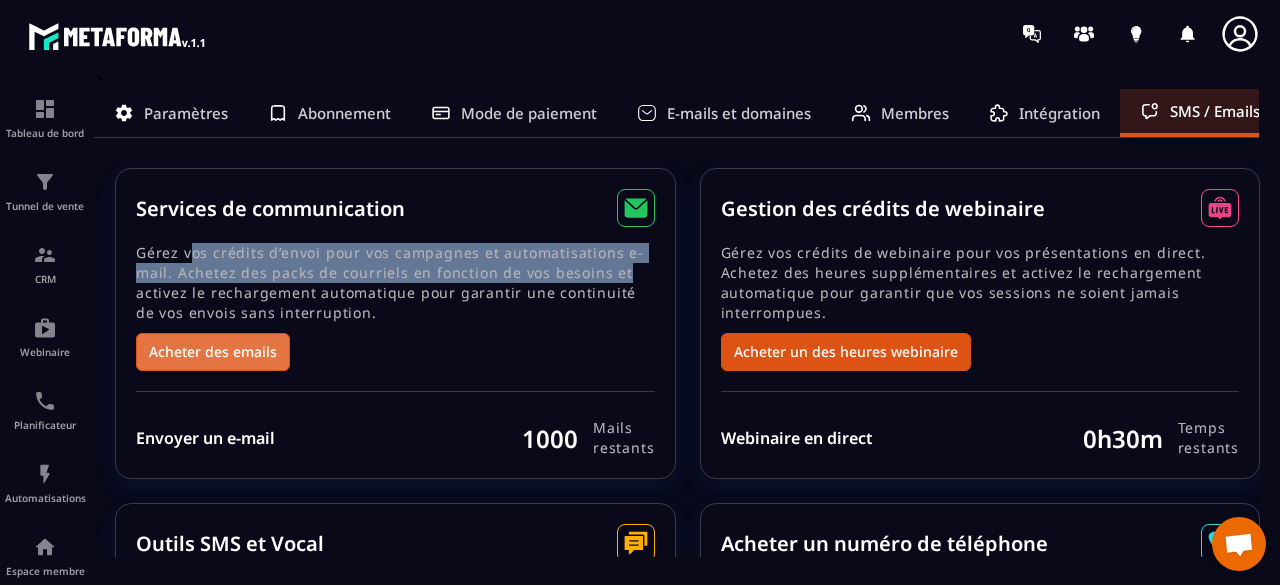 click on "Acheter des emails" at bounding box center (213, 352) 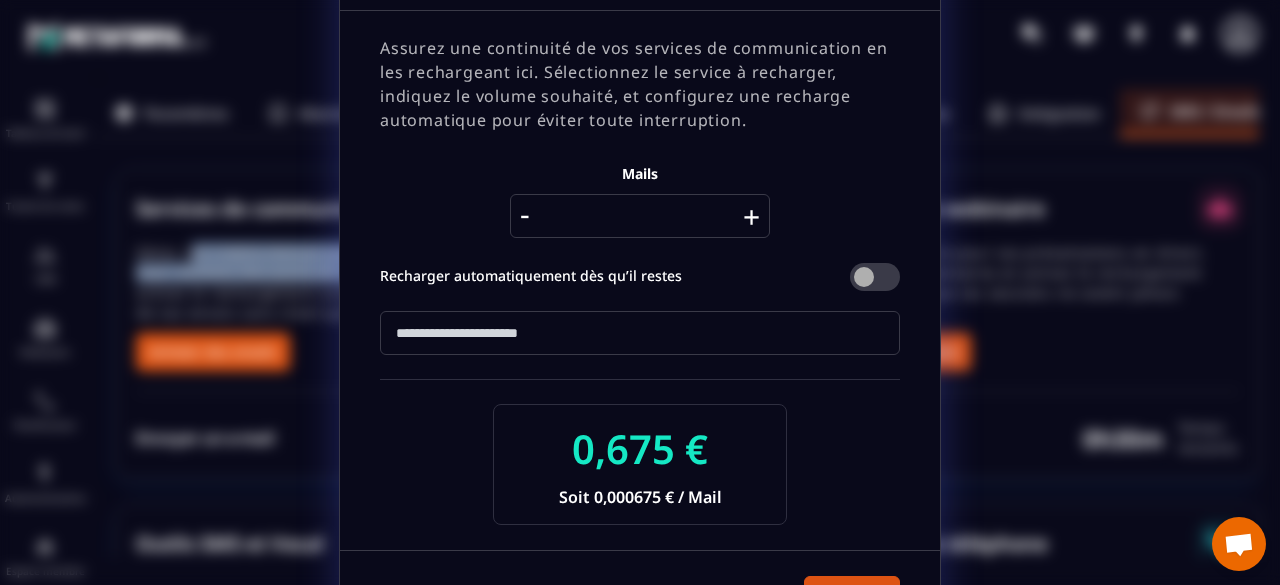 scroll, scrollTop: 100, scrollLeft: 0, axis: vertical 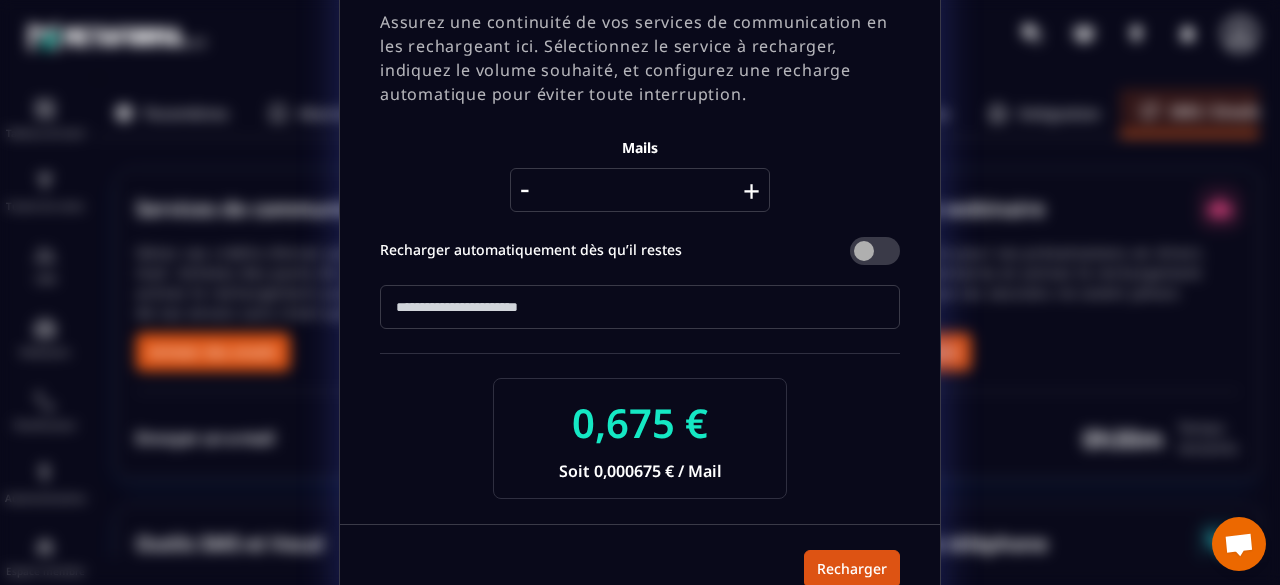 drag, startPoint x: 452, startPoint y: 318, endPoint x: 374, endPoint y: 301, distance: 79.83107 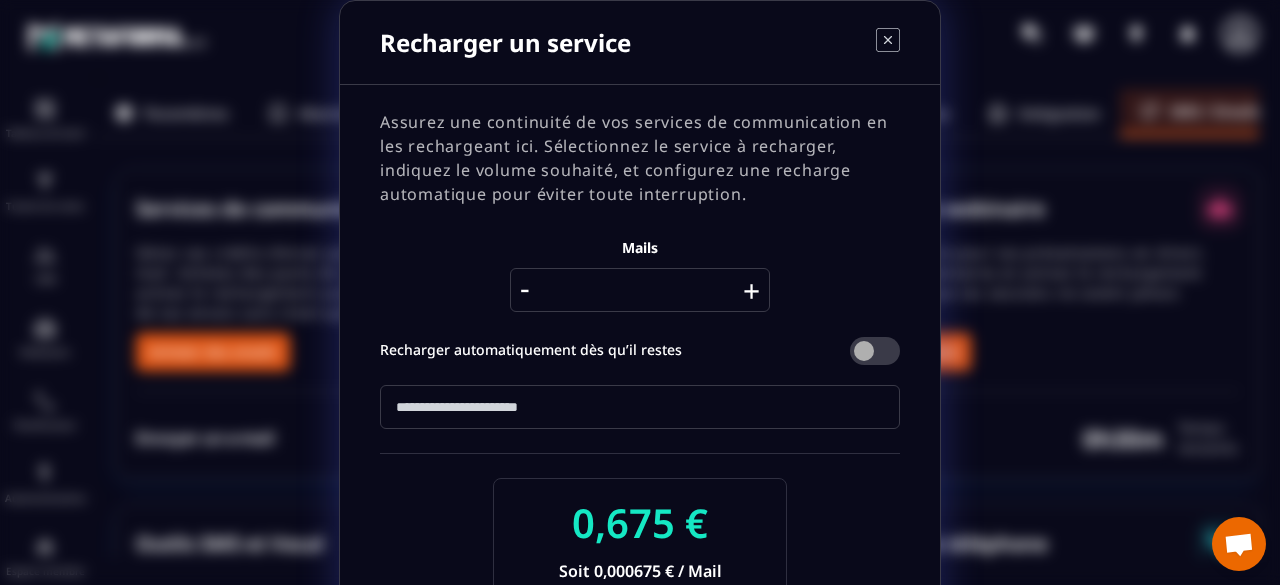 type on "*" 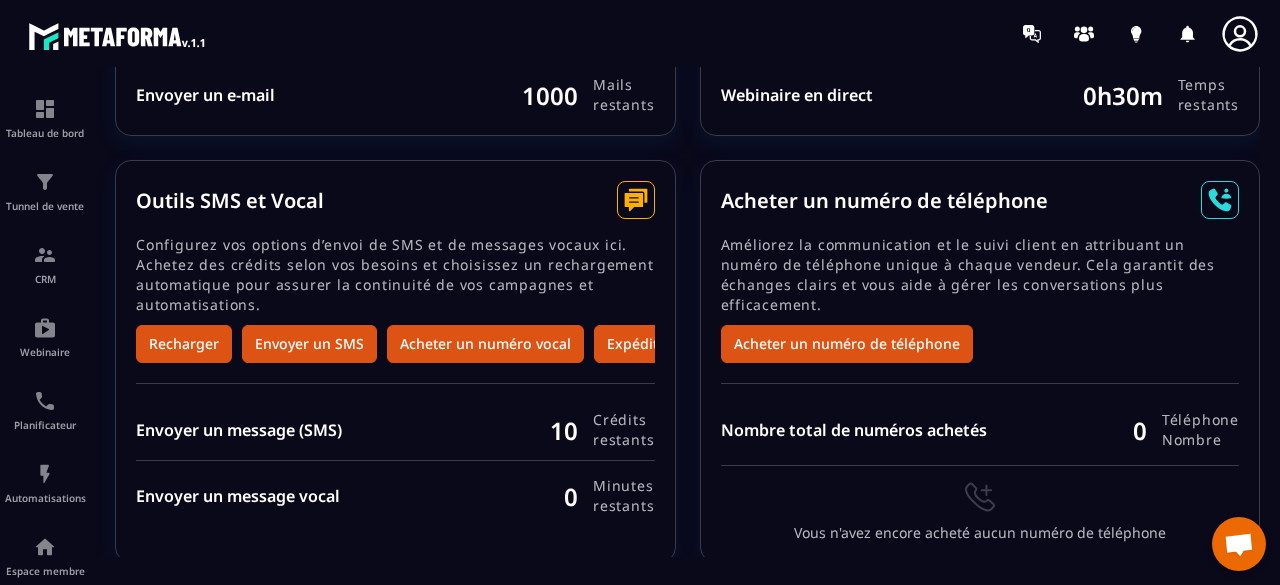 scroll, scrollTop: 0, scrollLeft: 0, axis: both 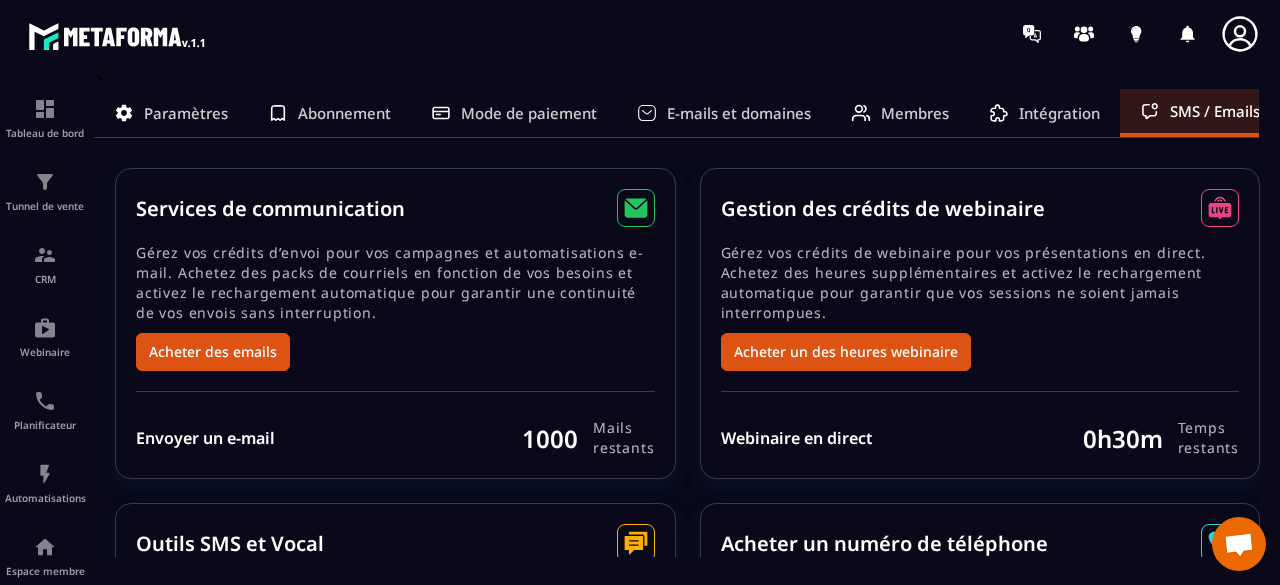 click on "Paramètres" at bounding box center [186, 113] 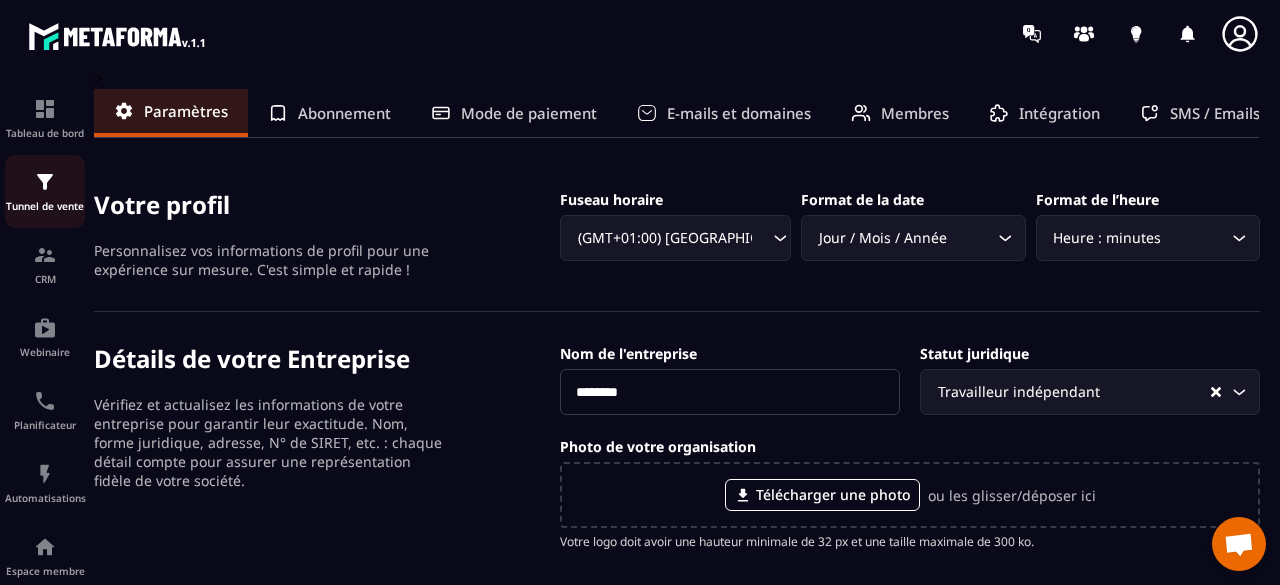 click on "Tunnel de vente" at bounding box center (45, 191) 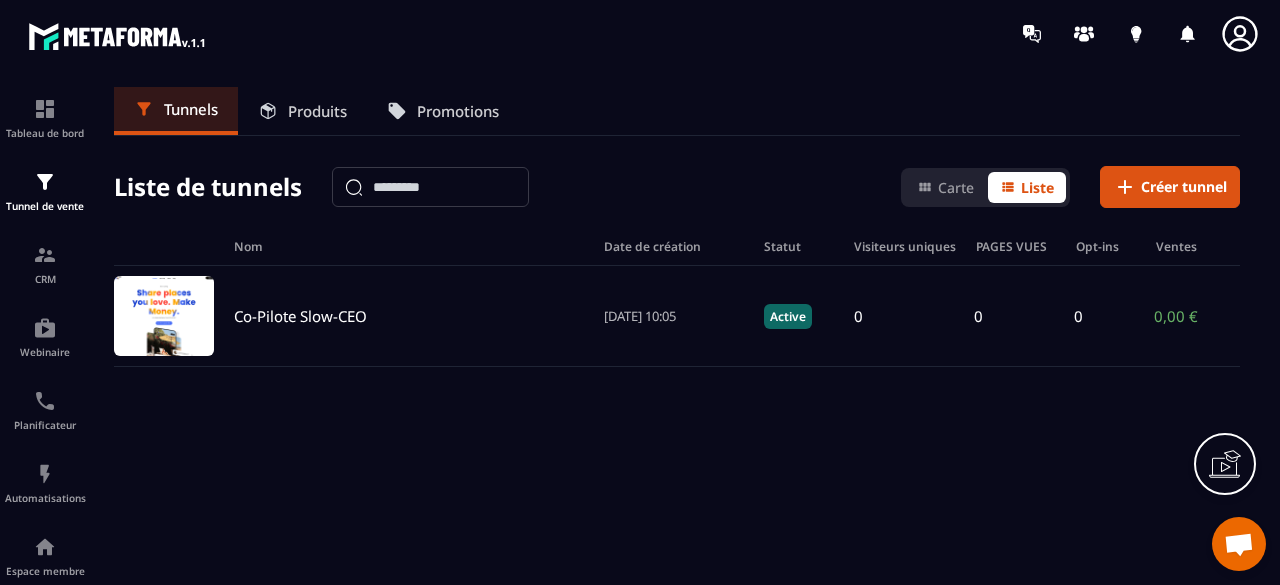 click 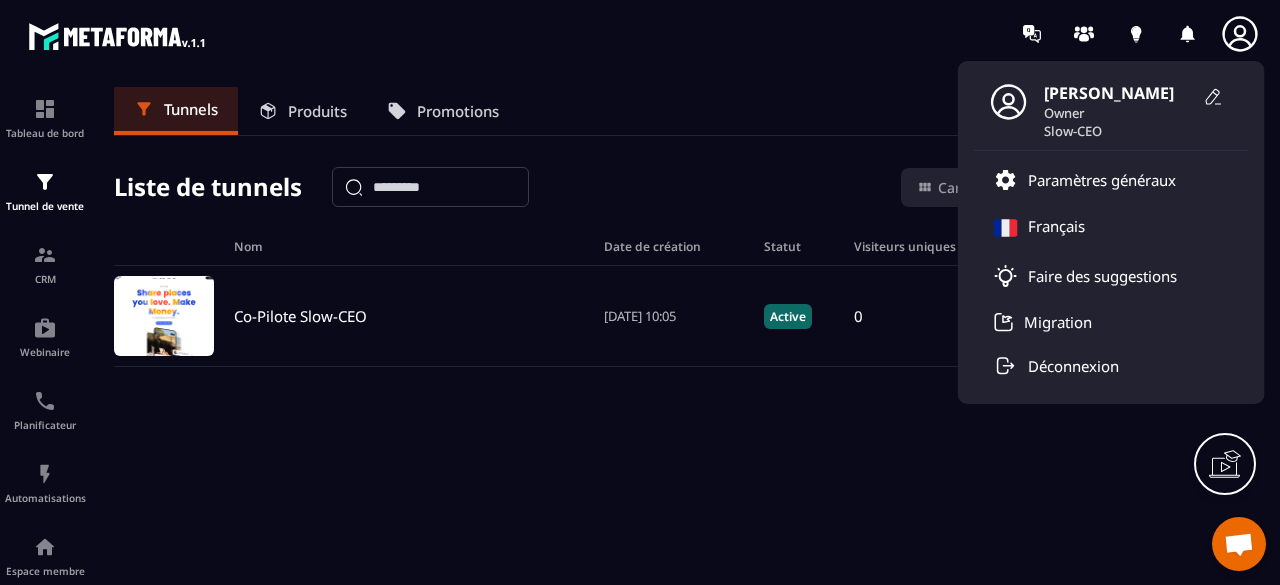 click on "Owner" at bounding box center [1119, 113] 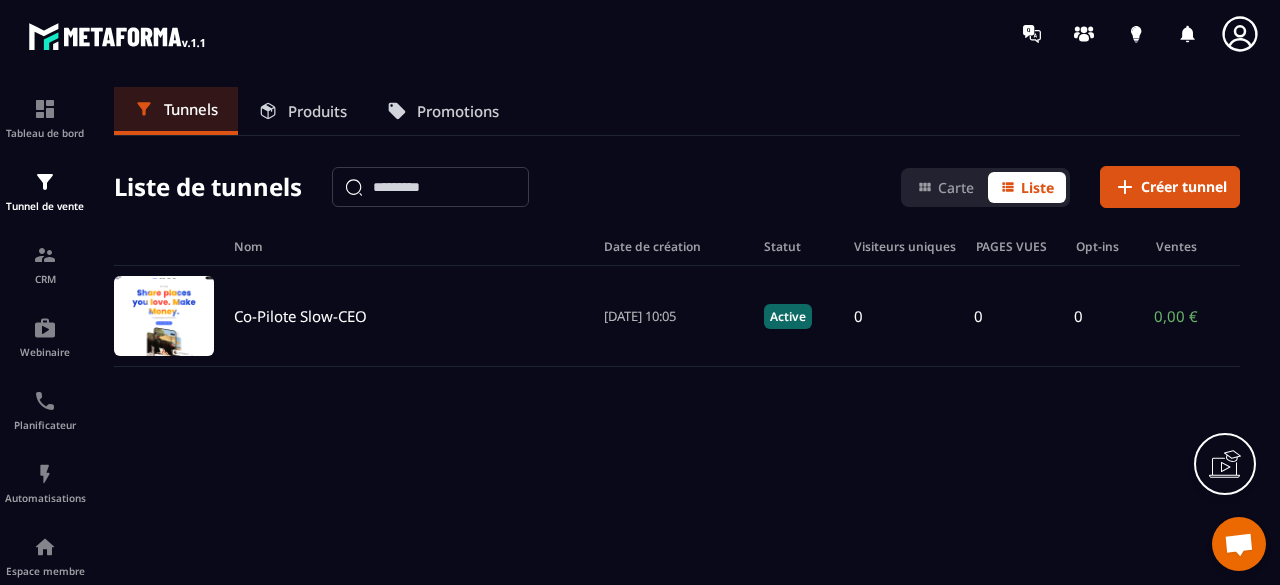 click 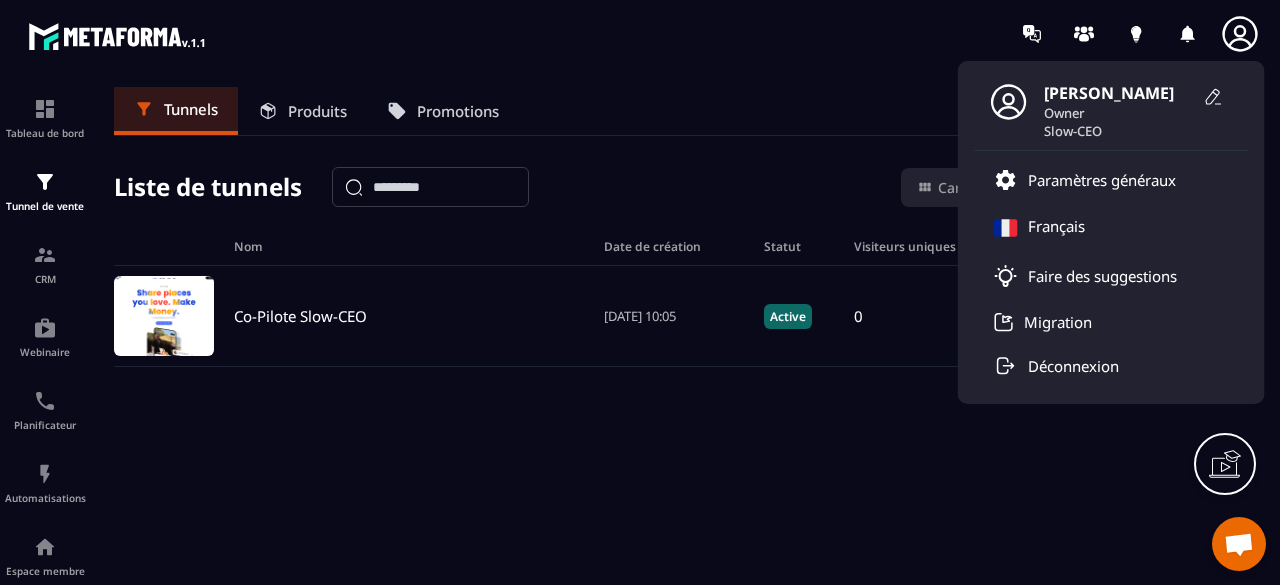 click on "[PERSON_NAME] Owner Slow-CEO" at bounding box center [1111, 111] 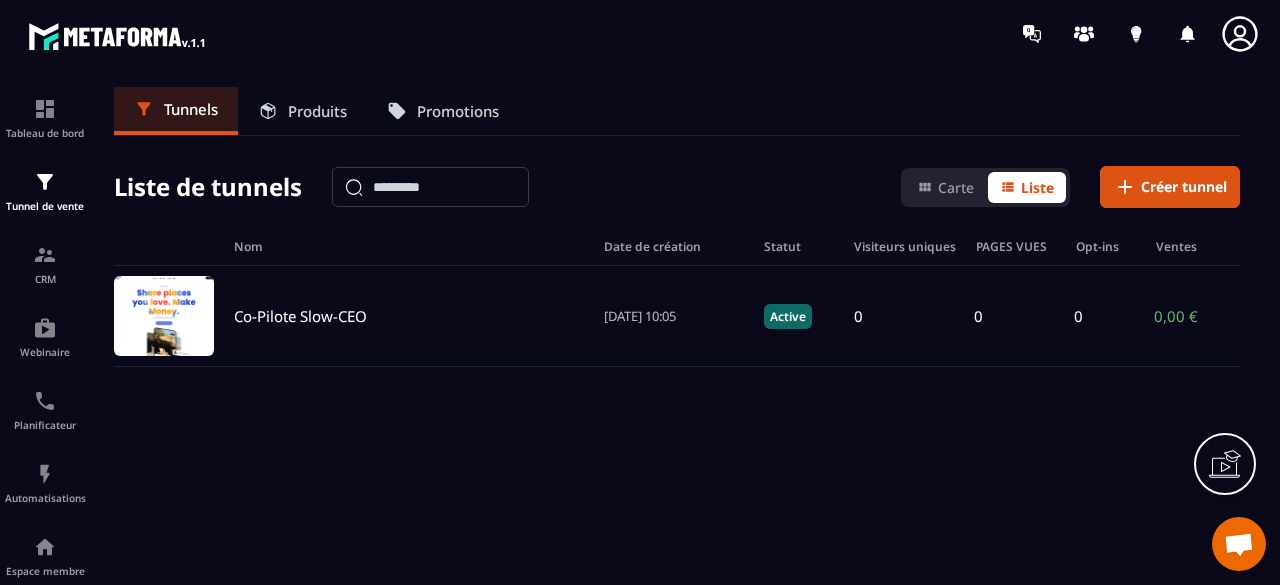 click on "Produits" at bounding box center [317, 111] 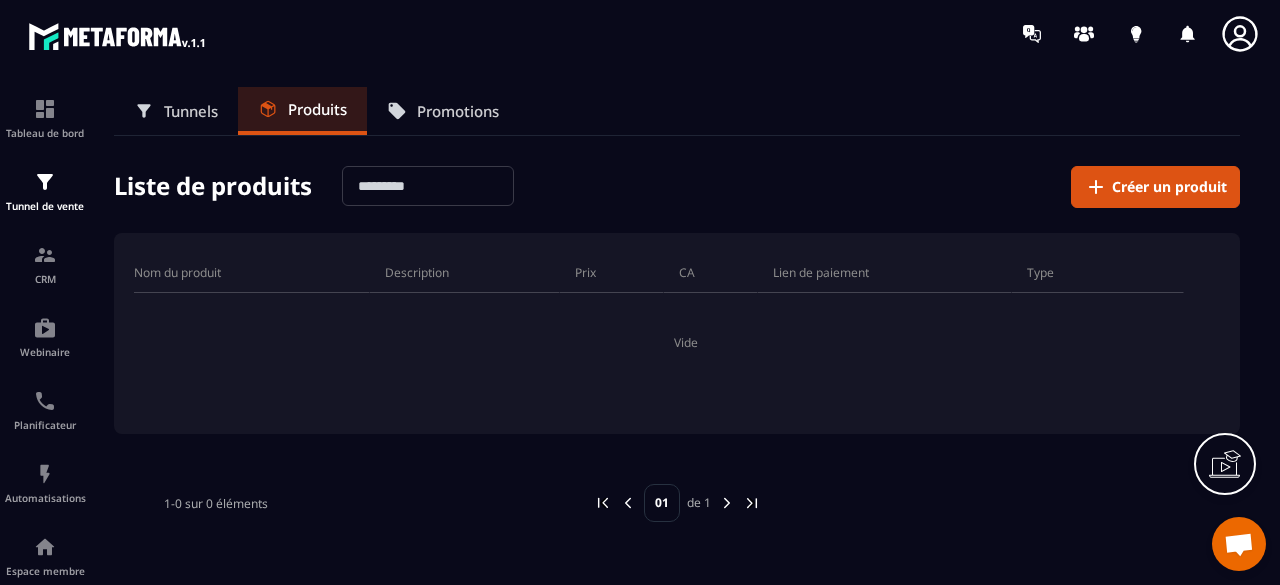 click 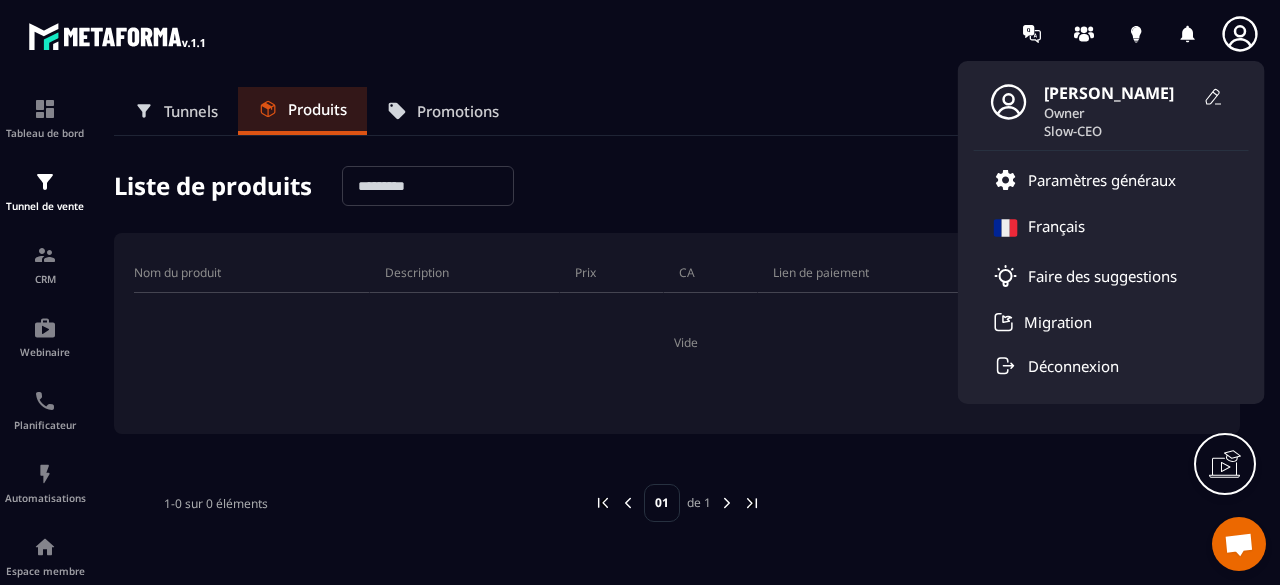 click on "[PERSON_NAME]" at bounding box center [1119, 93] 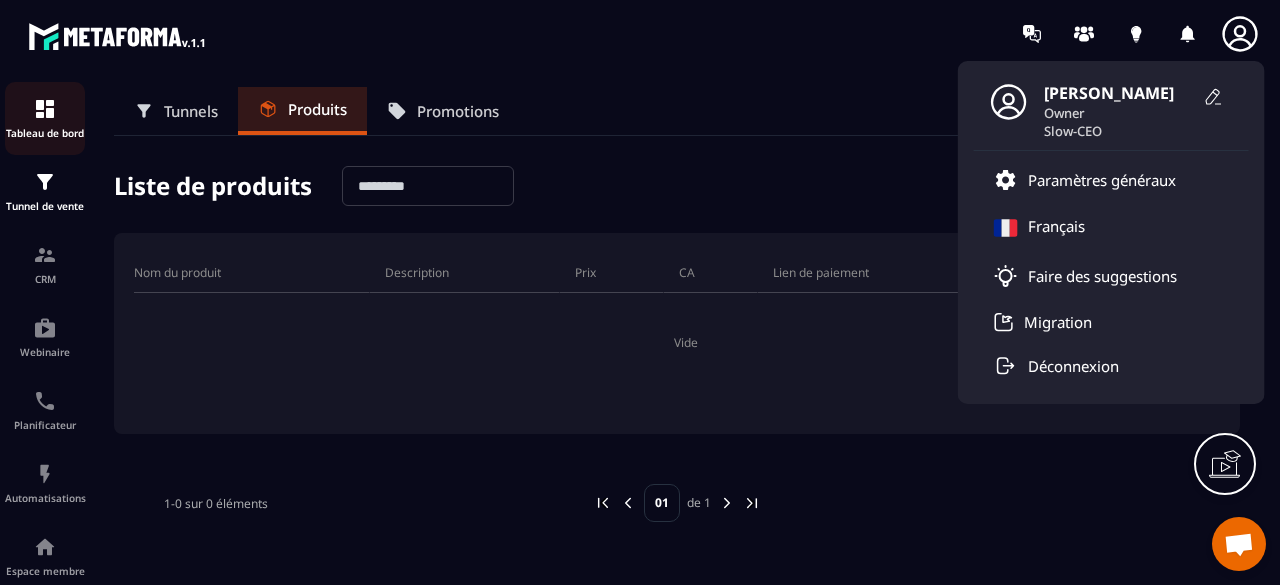 click on "Tableau de bord" at bounding box center [45, 118] 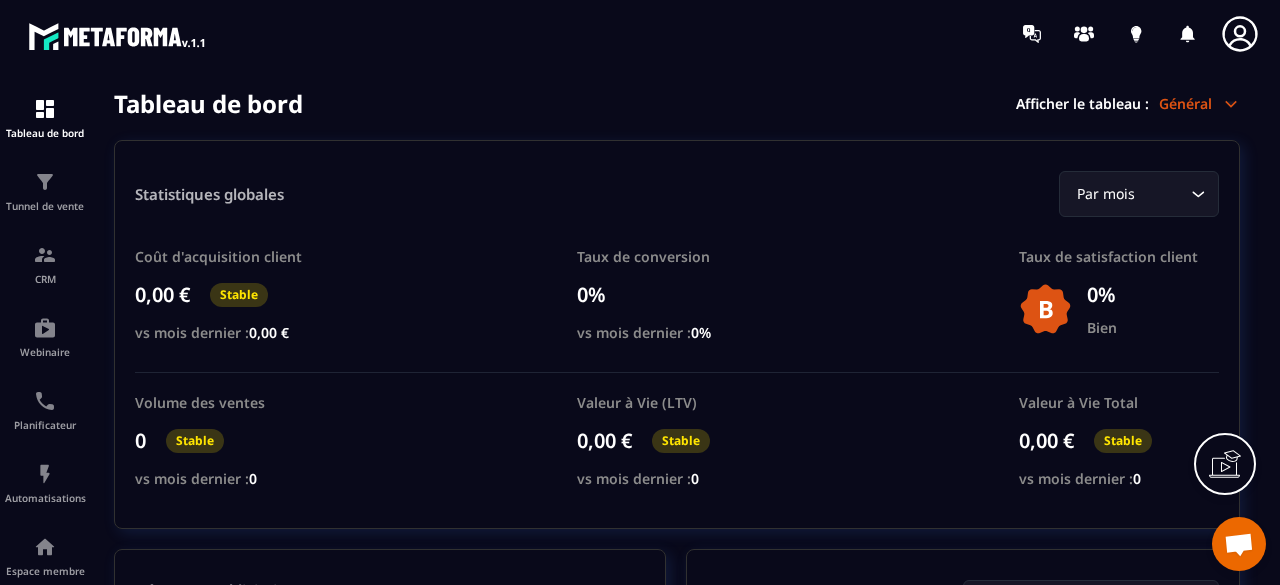 click 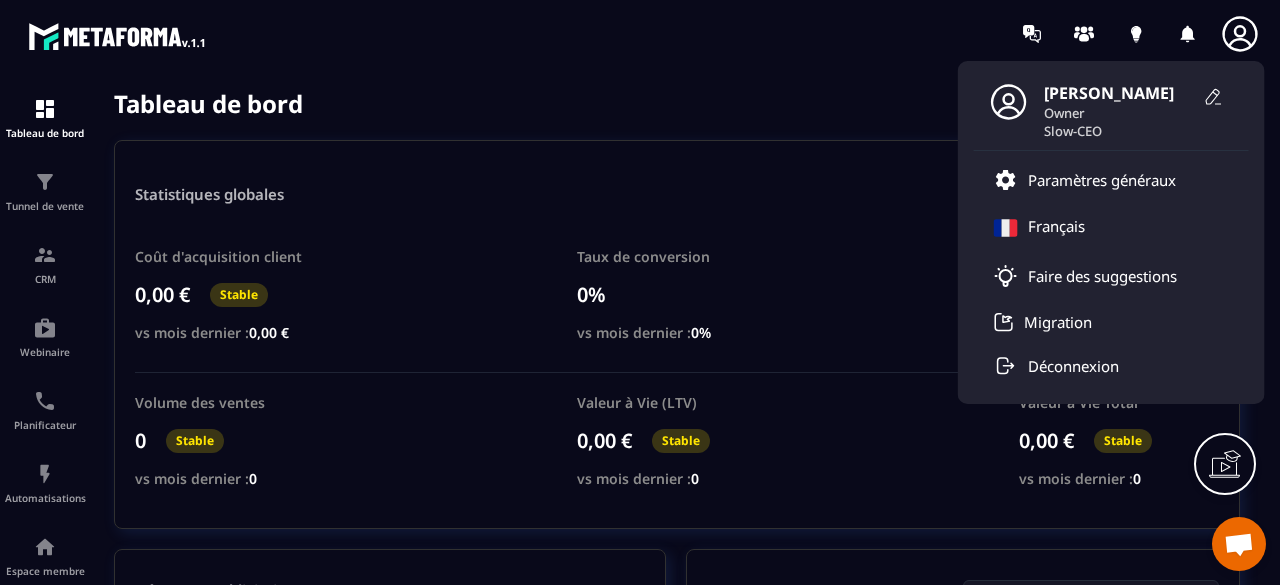 click on "[PERSON_NAME]" at bounding box center (1119, 93) 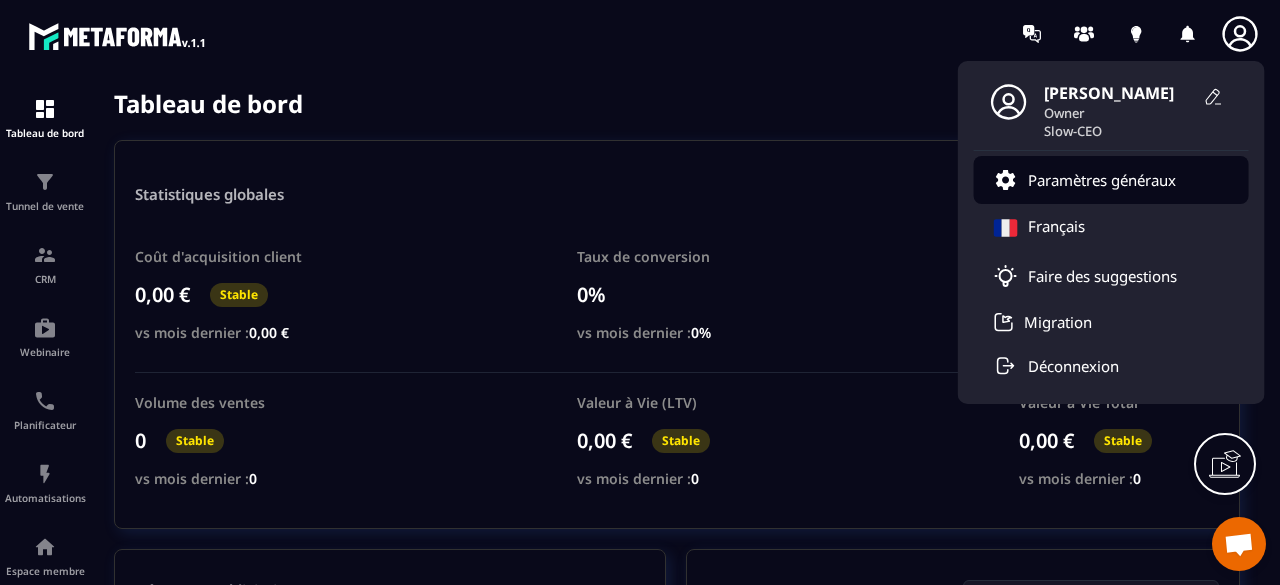 click on "Paramètres généraux" at bounding box center (1102, 180) 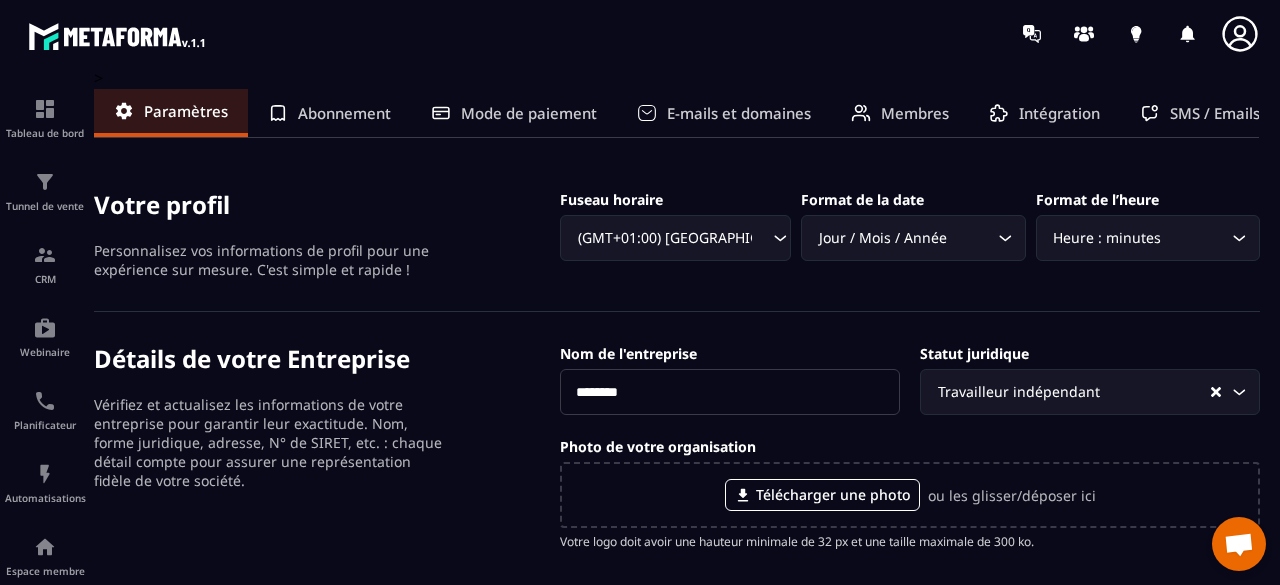 click on "Mode de paiement" at bounding box center [529, 113] 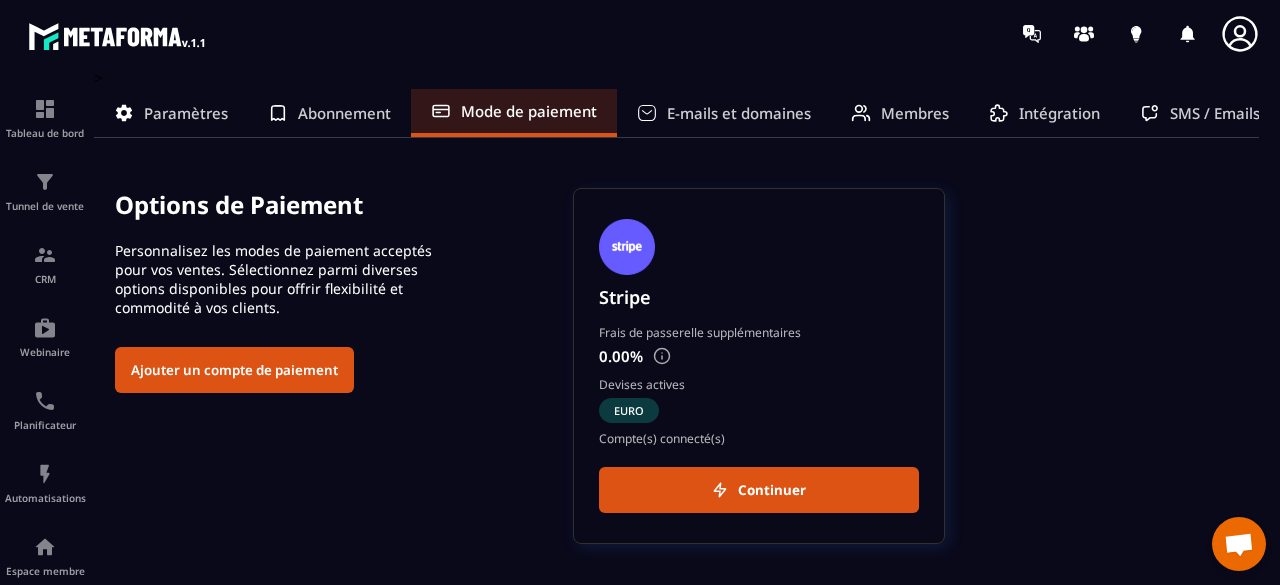 click on "Continuer" 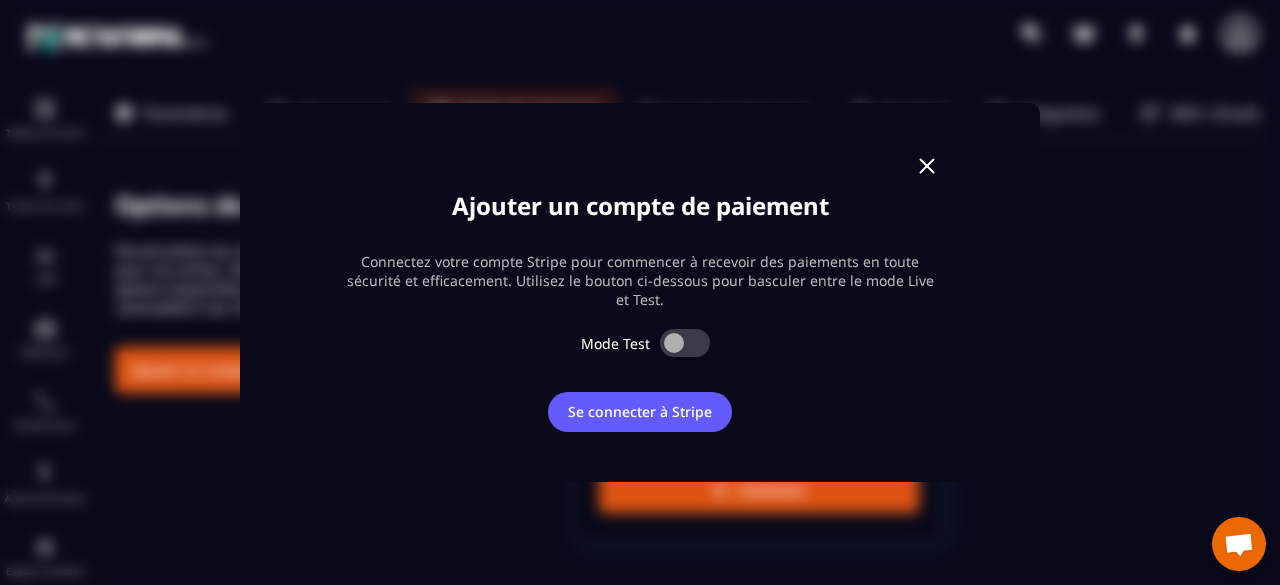click at bounding box center (685, 343) 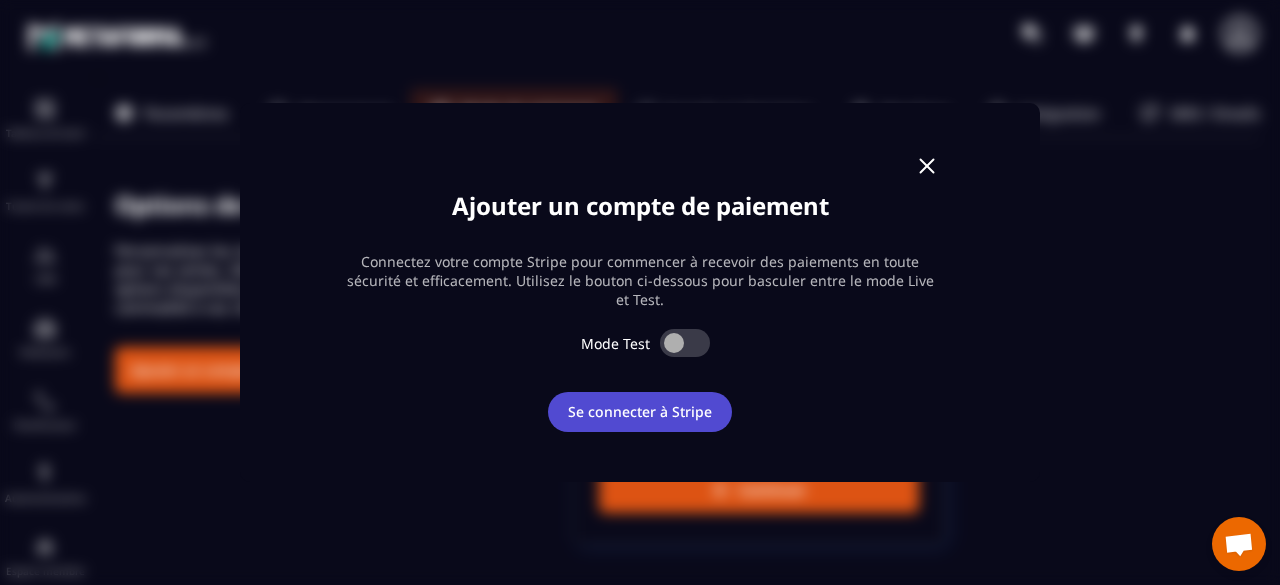 click on "Se connecter à Stripe" at bounding box center (640, 412) 